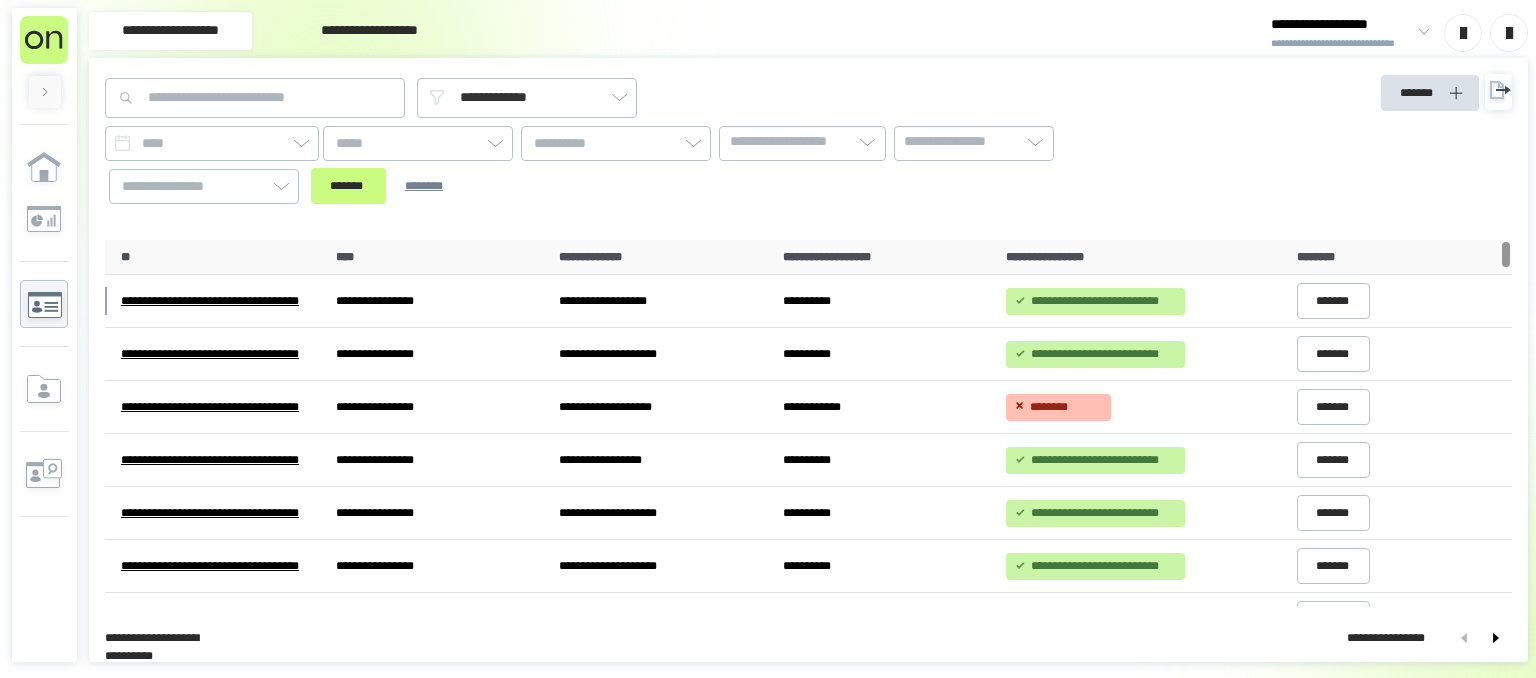 scroll, scrollTop: 0, scrollLeft: 0, axis: both 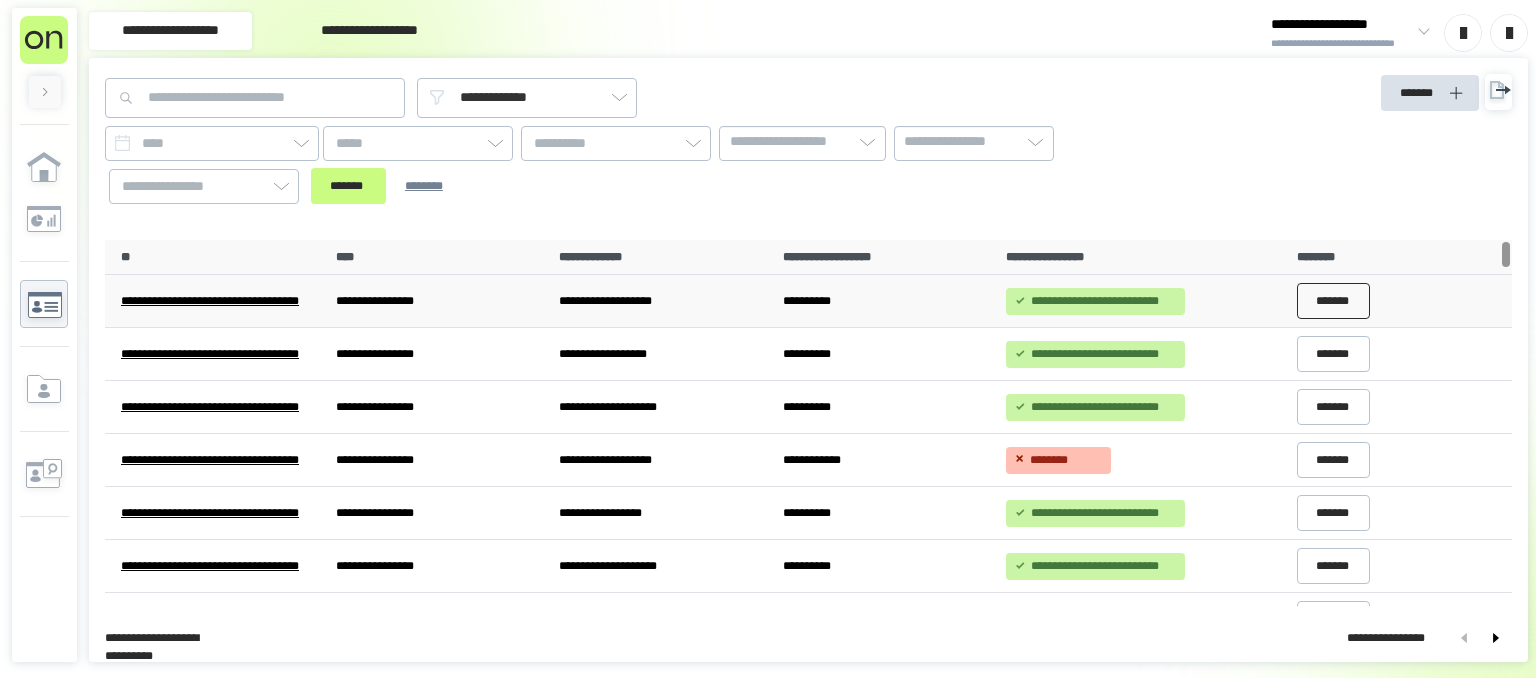 click on "*******" at bounding box center (1334, 301) 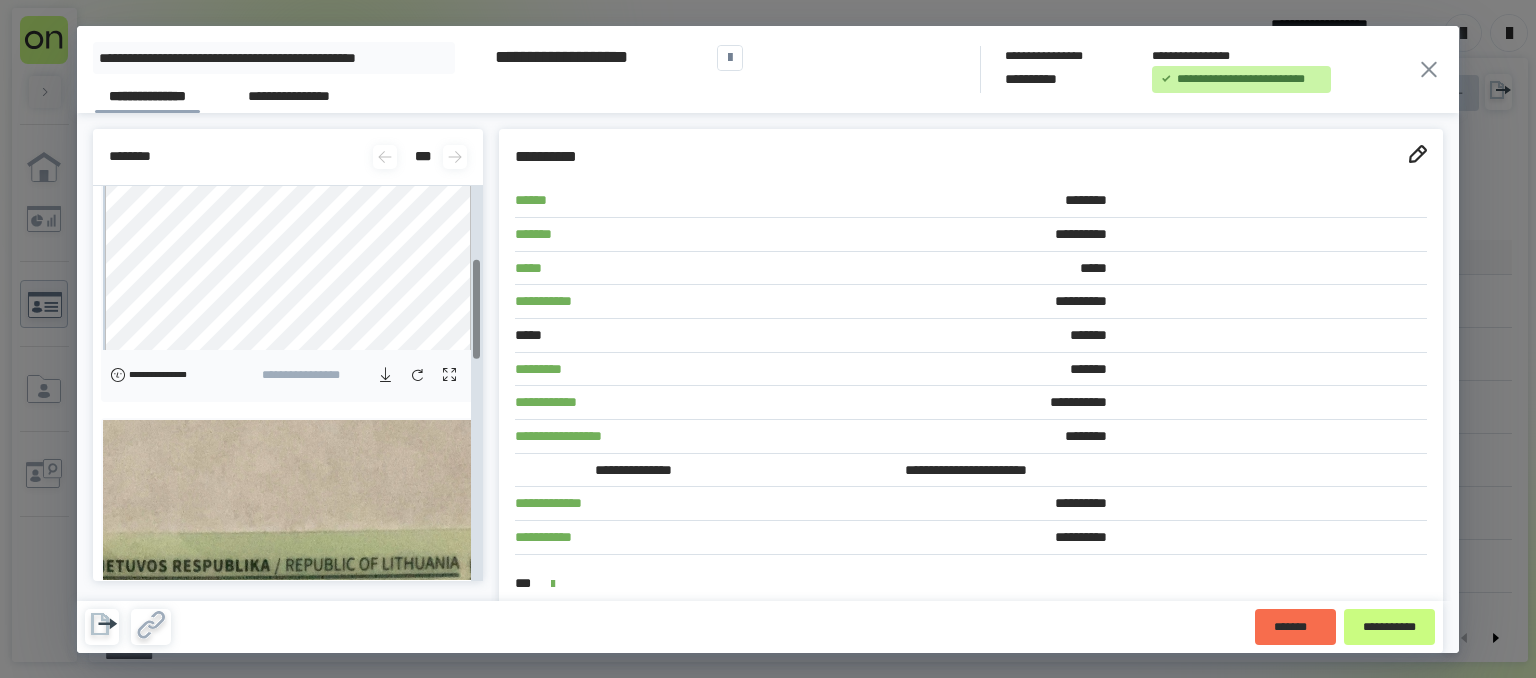 scroll, scrollTop: 0, scrollLeft: 0, axis: both 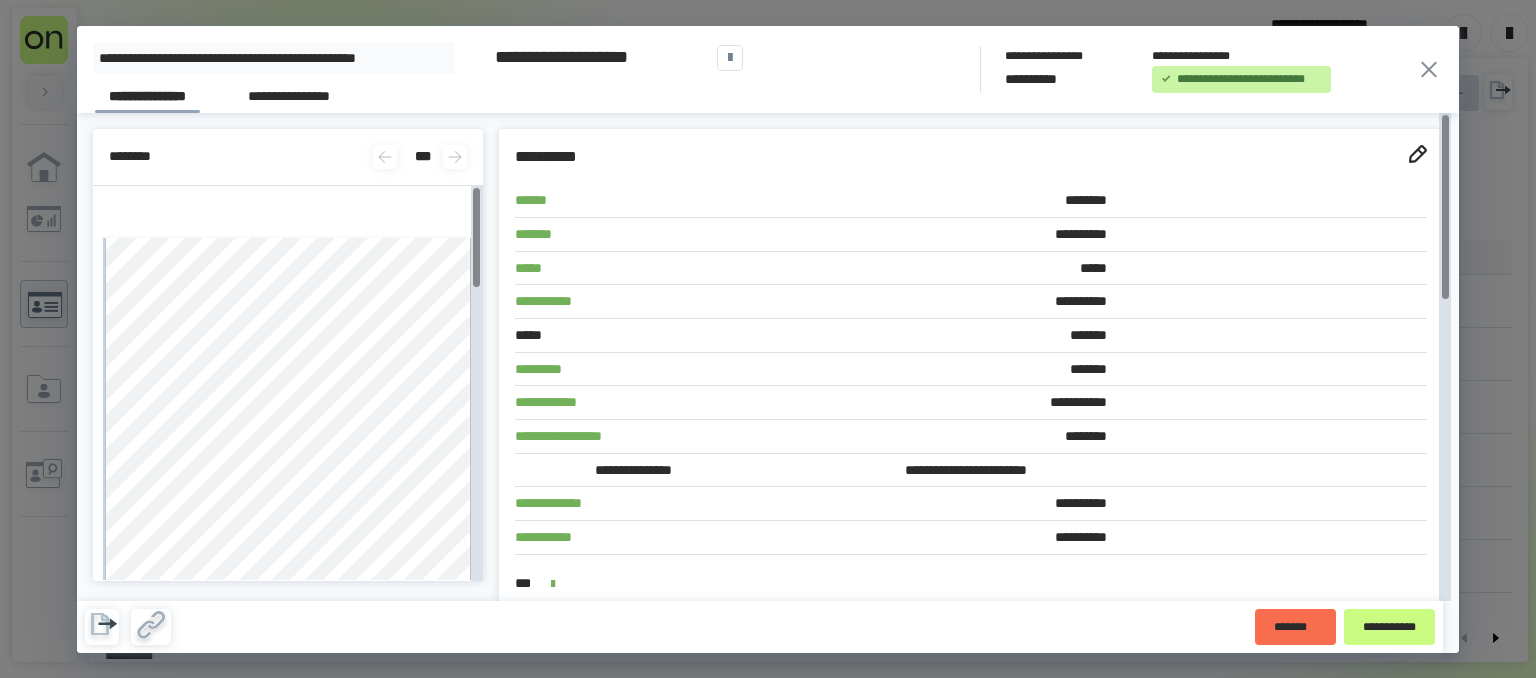 click 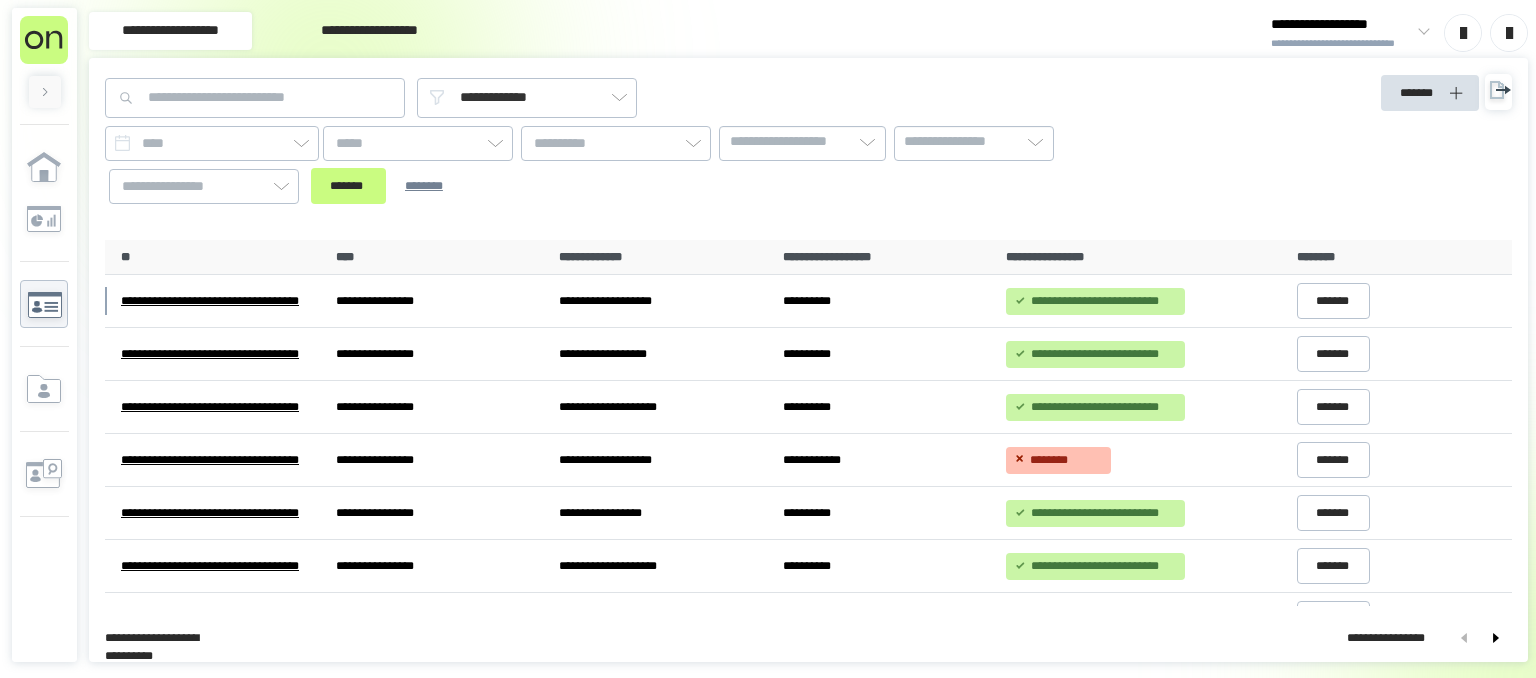 scroll, scrollTop: 0, scrollLeft: 0, axis: both 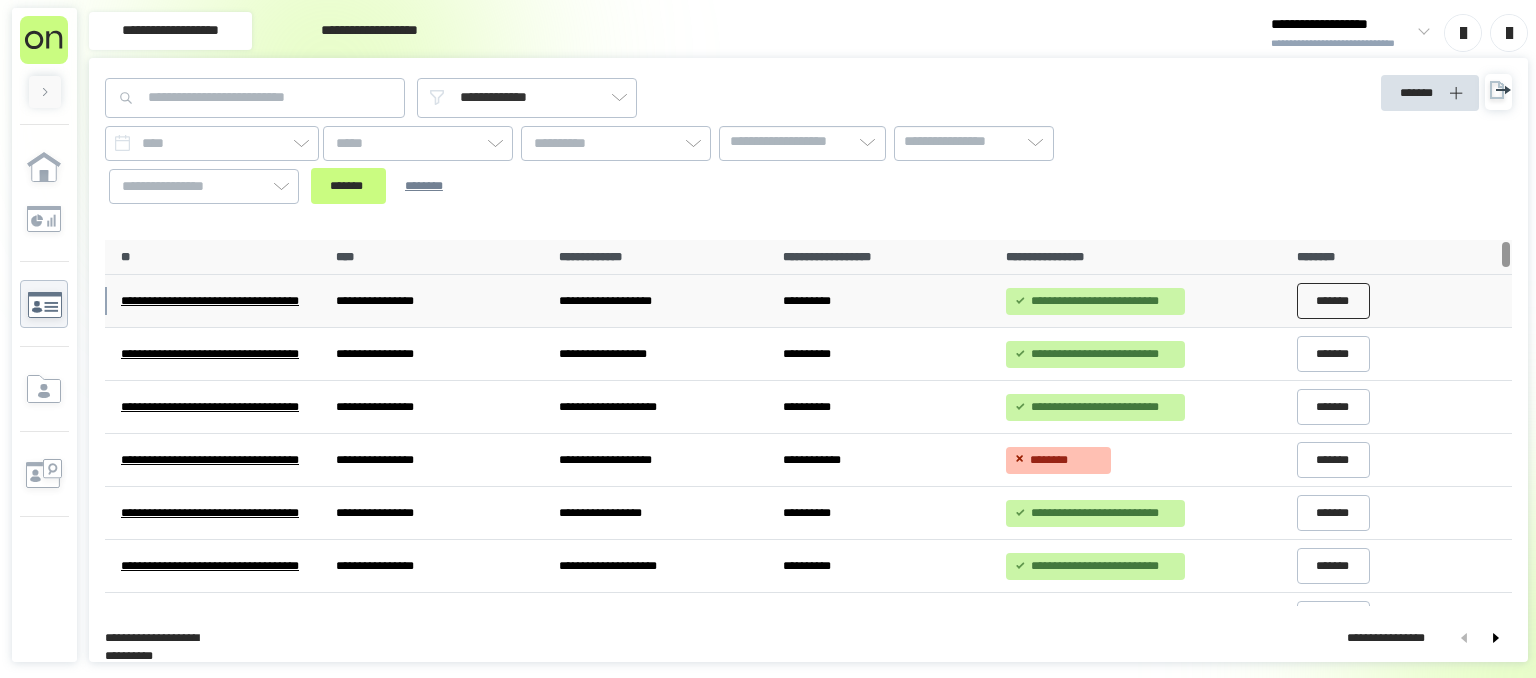 click on "*******" at bounding box center [1334, 301] 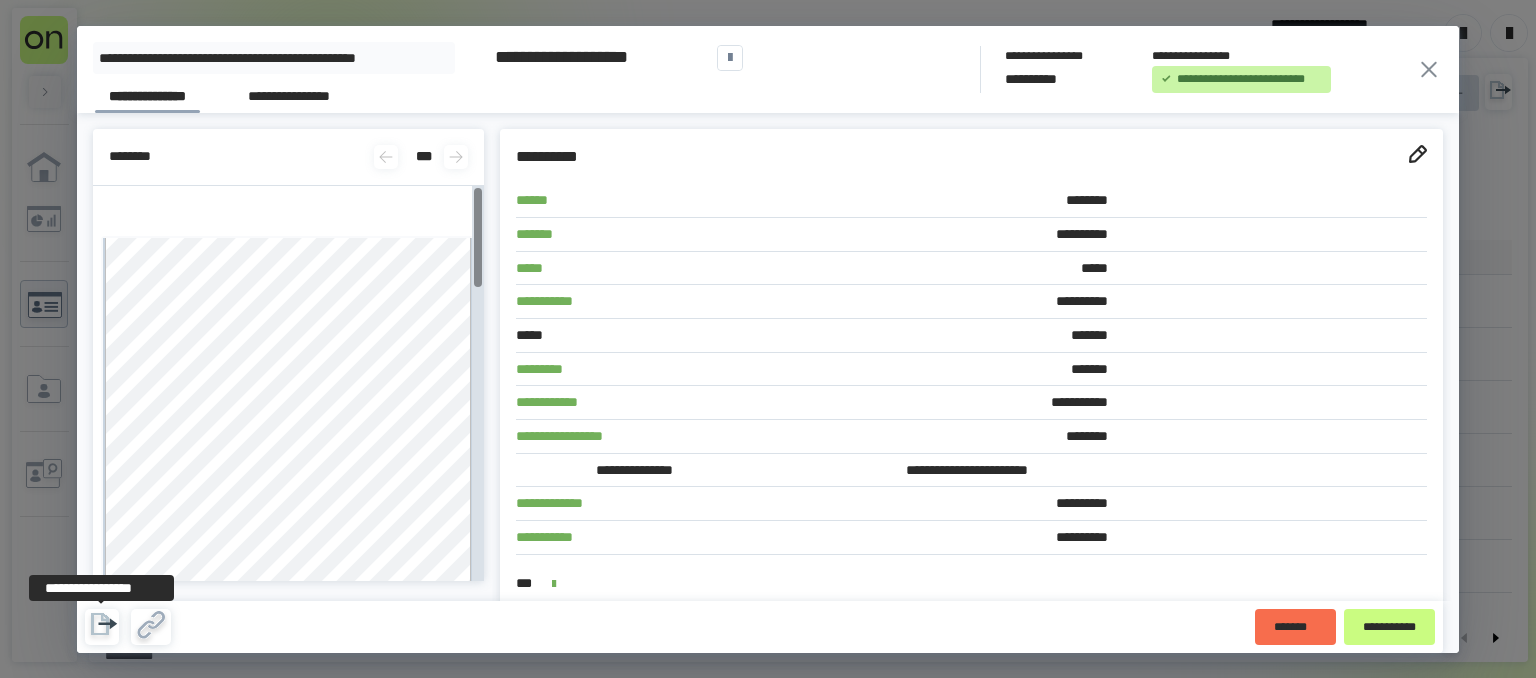 click 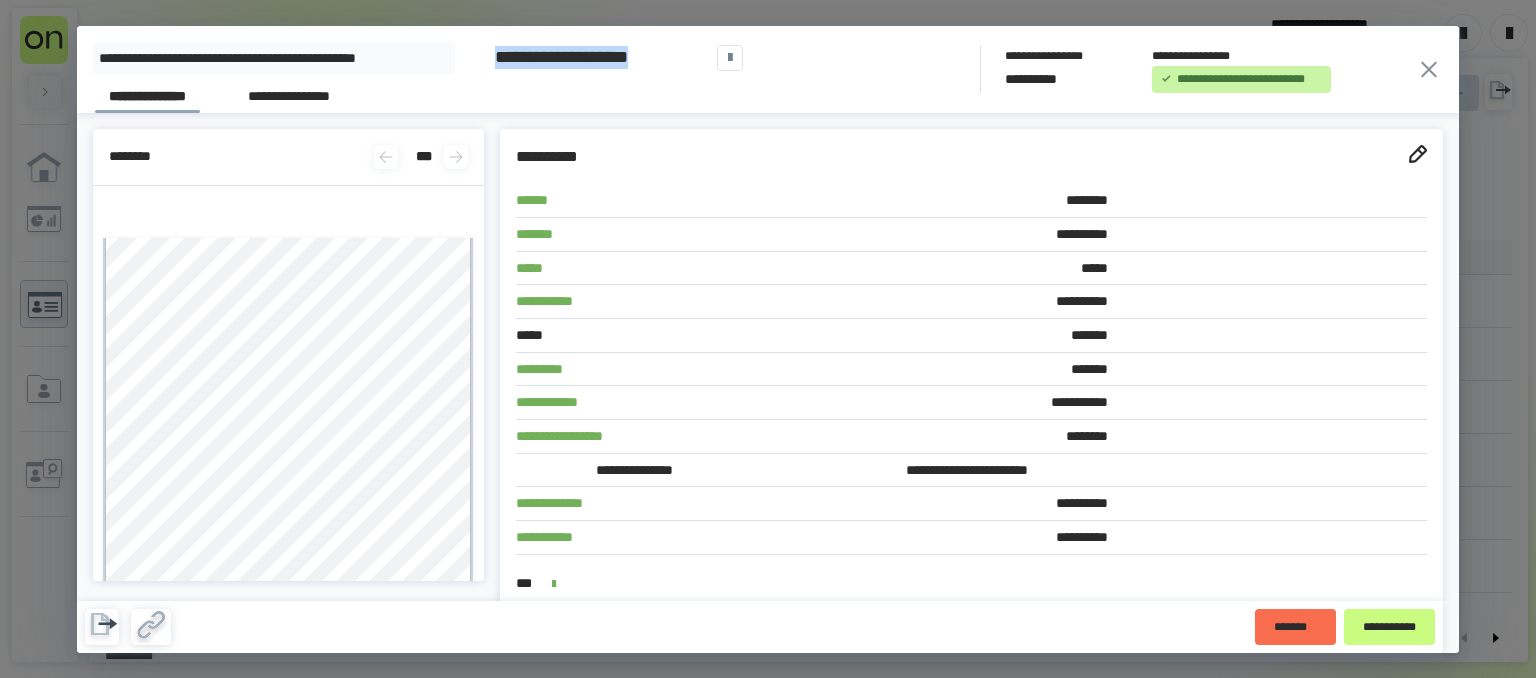 drag, startPoint x: 494, startPoint y: 64, endPoint x: 702, endPoint y: 59, distance: 208.06009 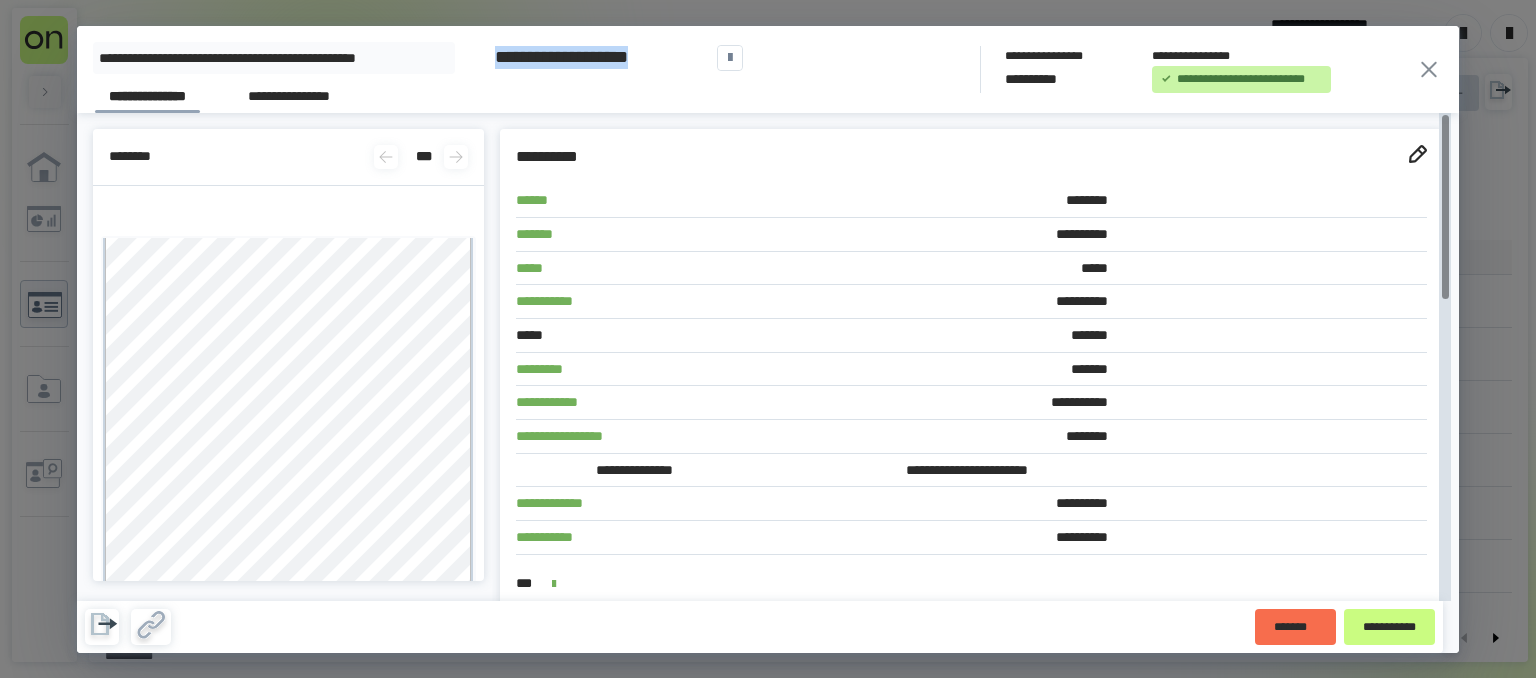 click 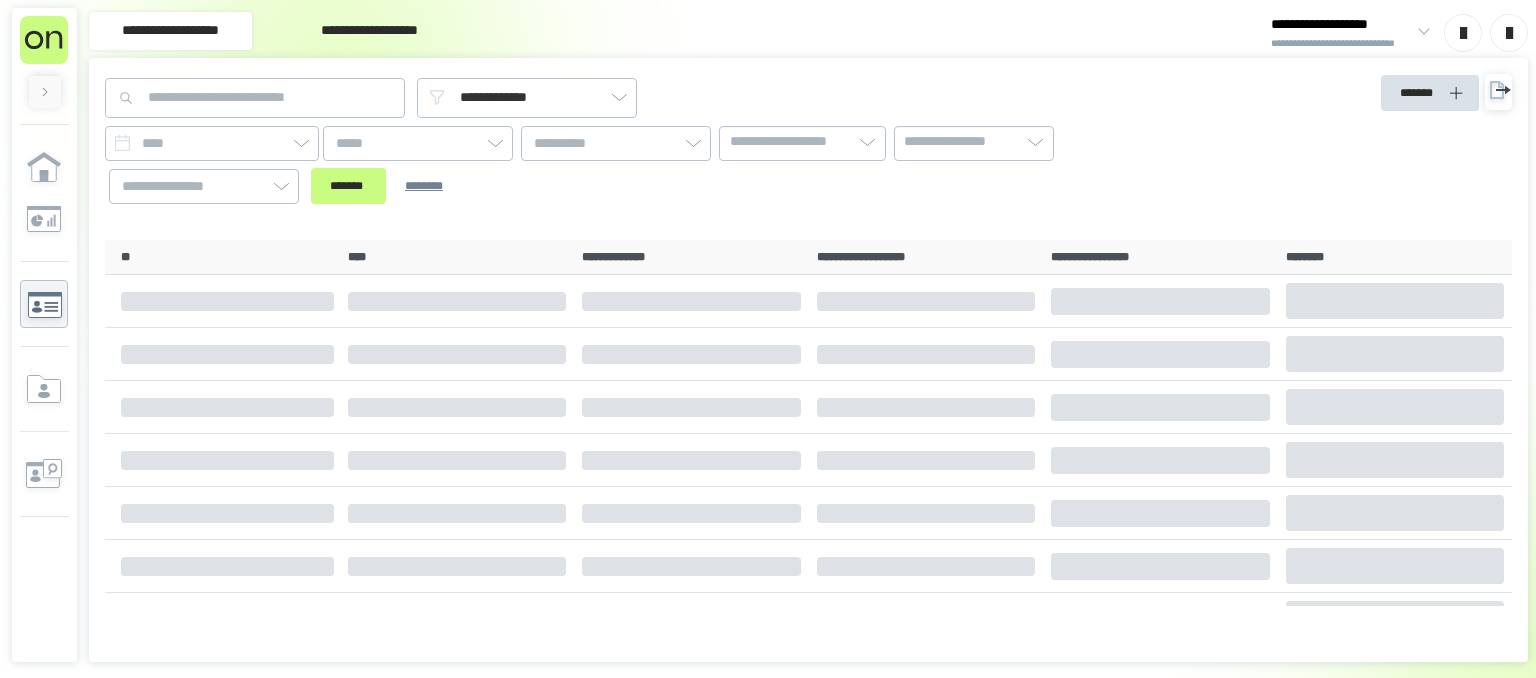scroll, scrollTop: 0, scrollLeft: 0, axis: both 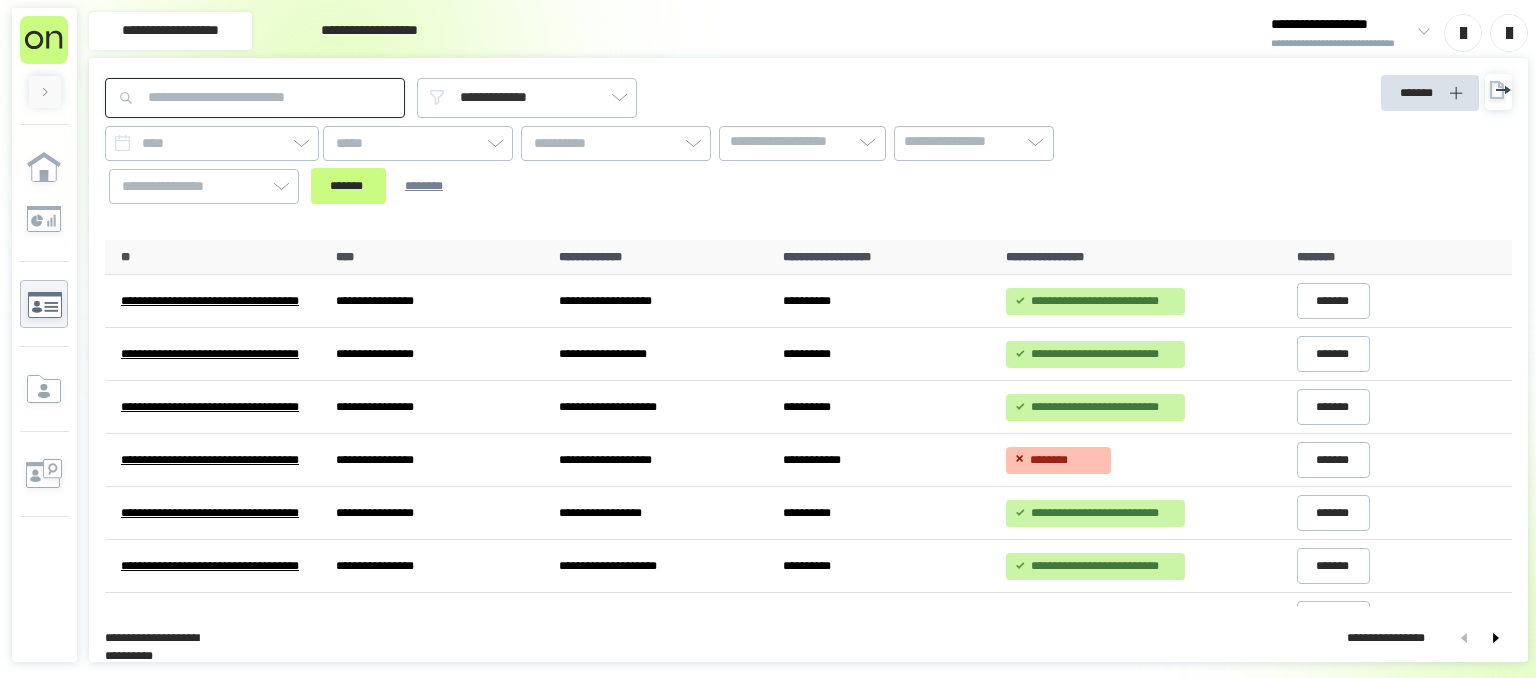 click at bounding box center (255, 98) 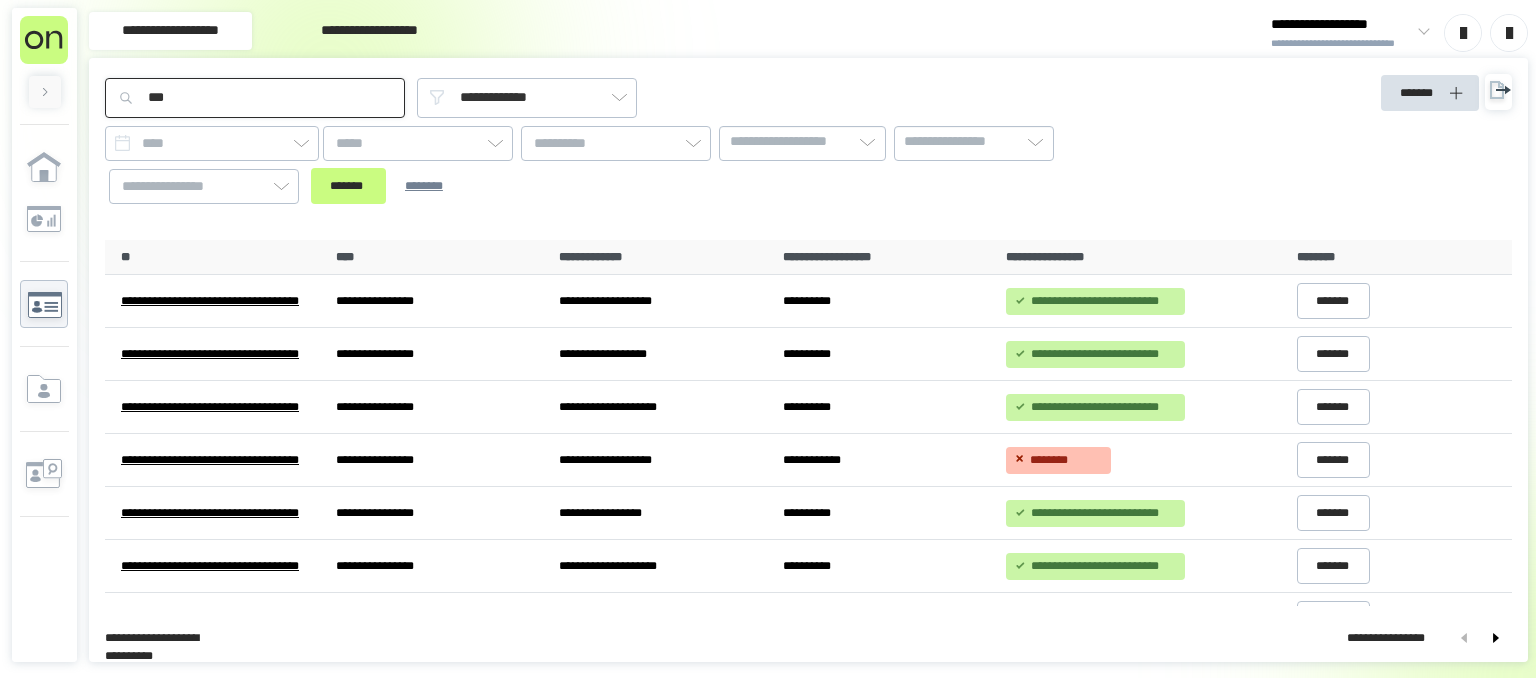 click on "*******" at bounding box center [348, 186] 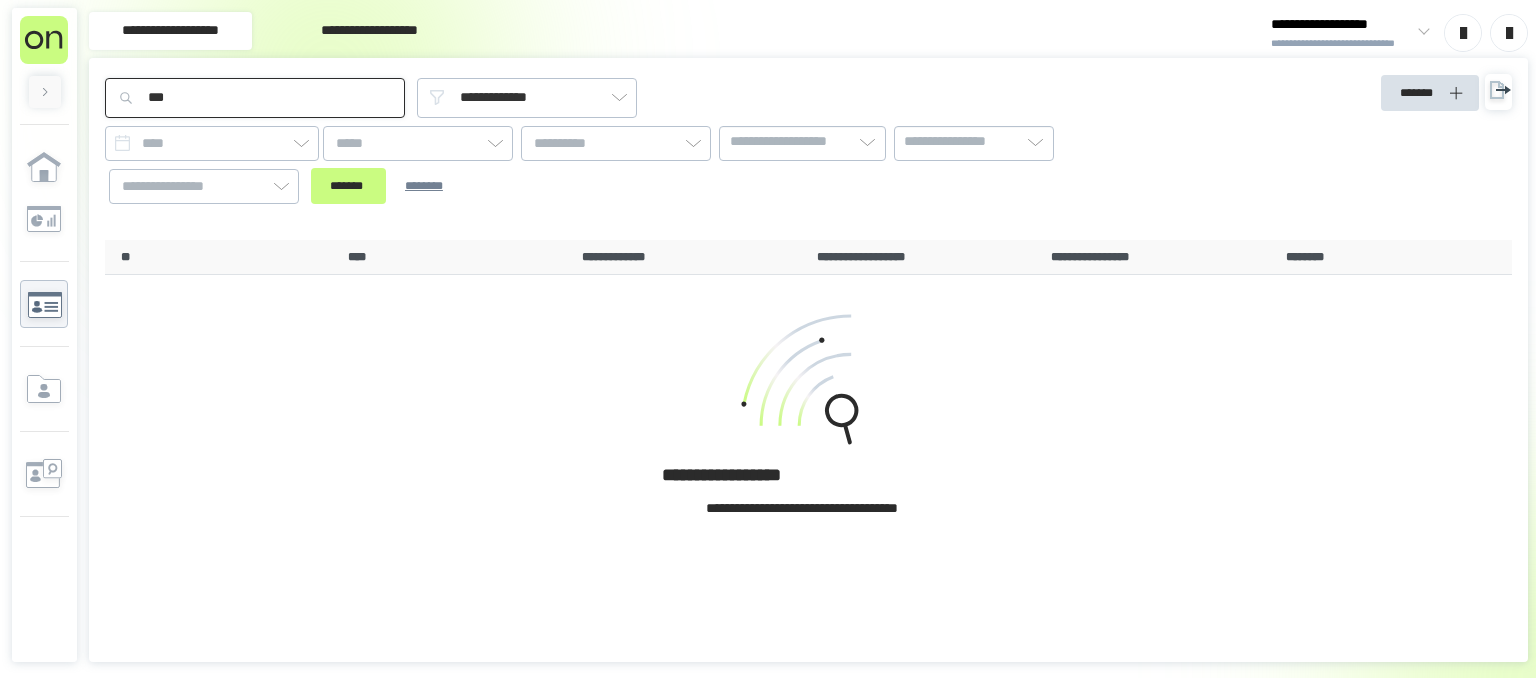 click on "***" at bounding box center (255, 98) 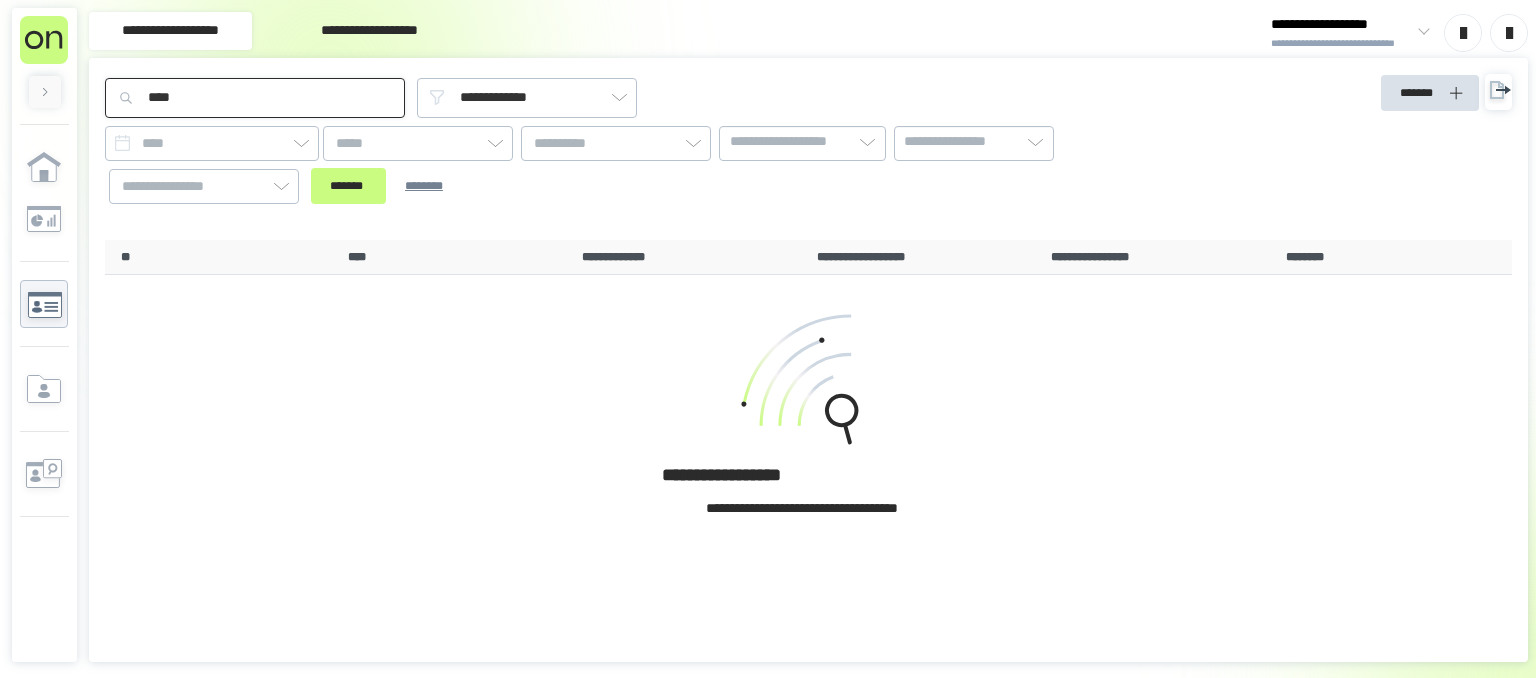 type on "****" 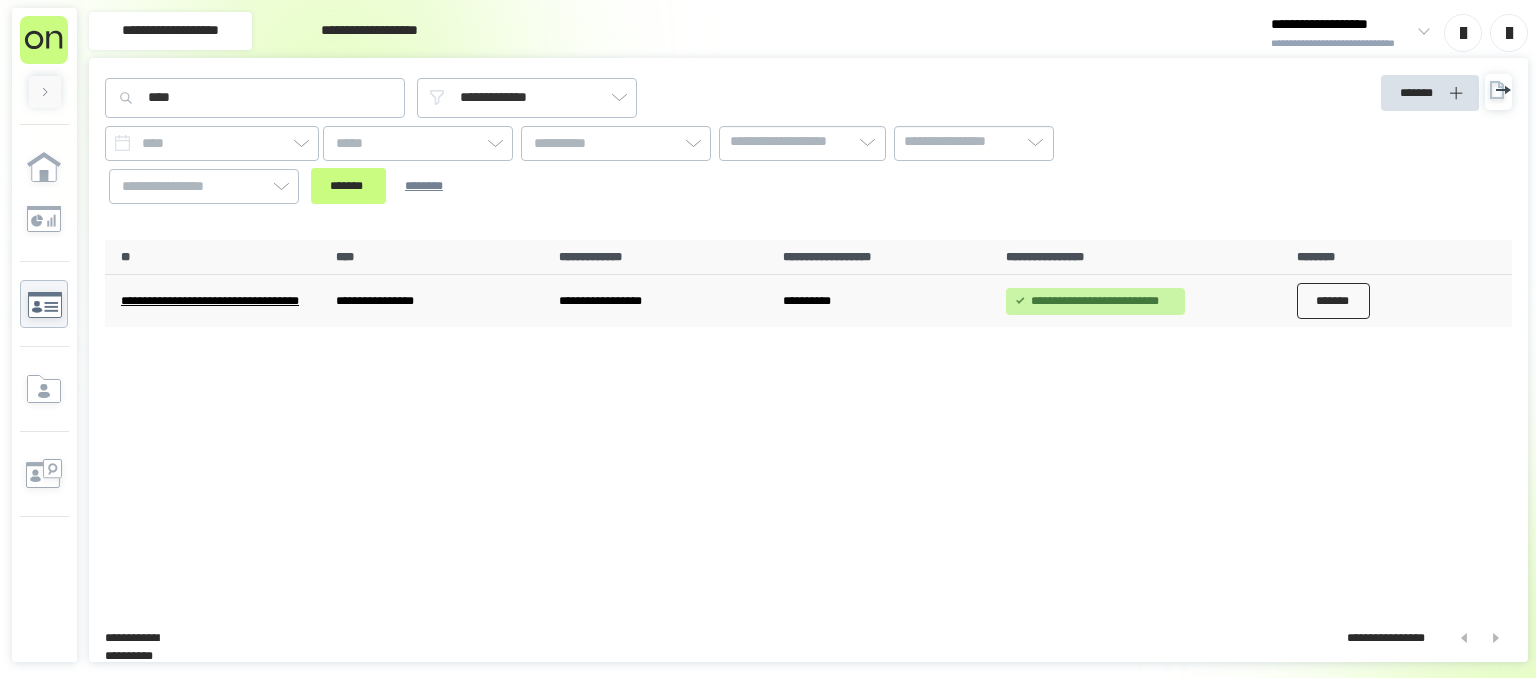 click on "*******" at bounding box center [1334, 301] 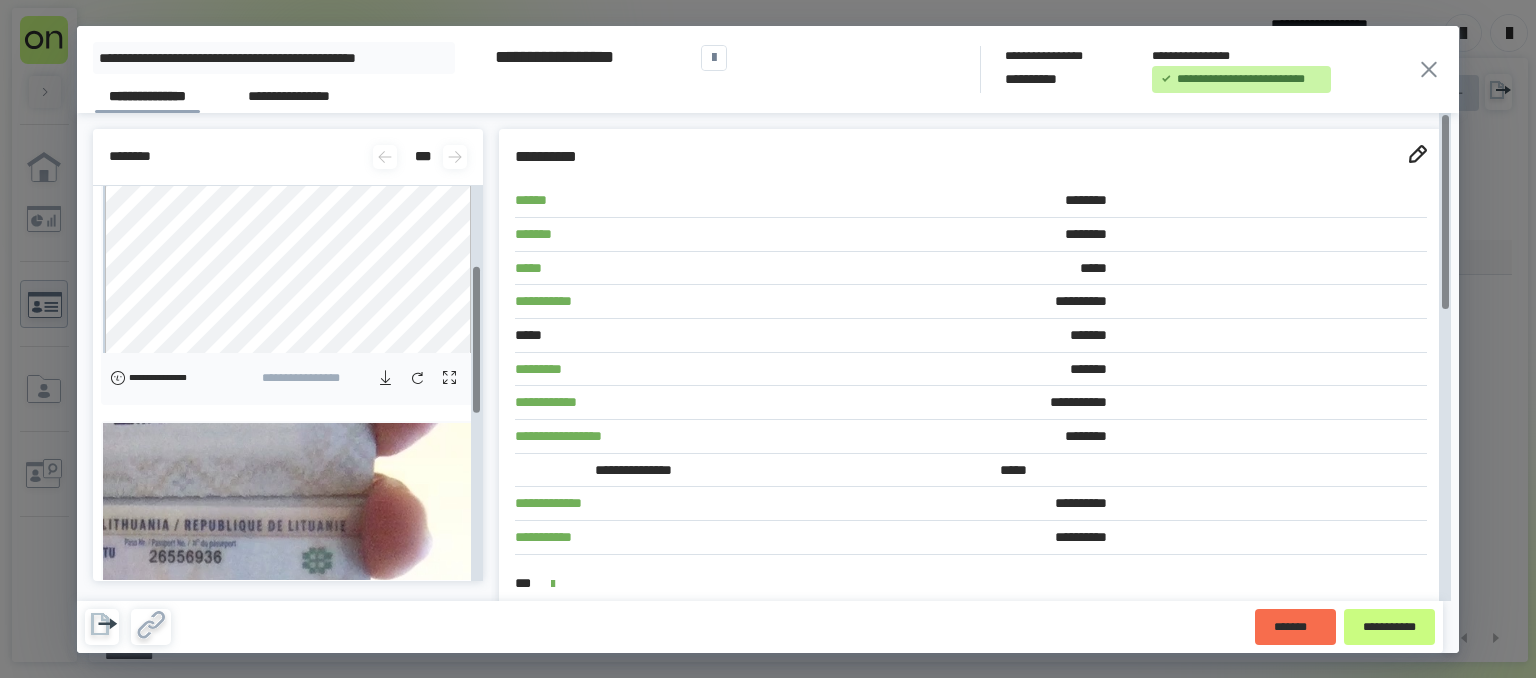 scroll, scrollTop: 504, scrollLeft: 0, axis: vertical 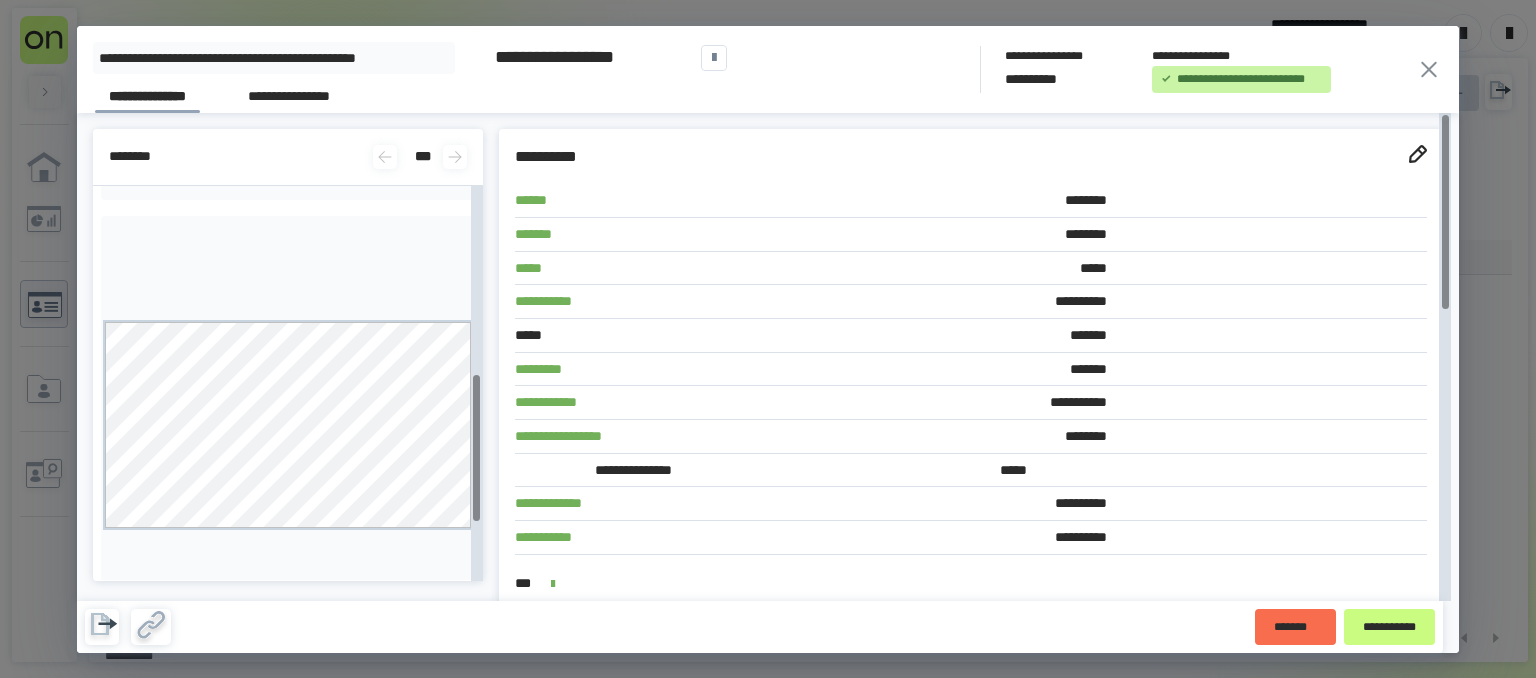 click 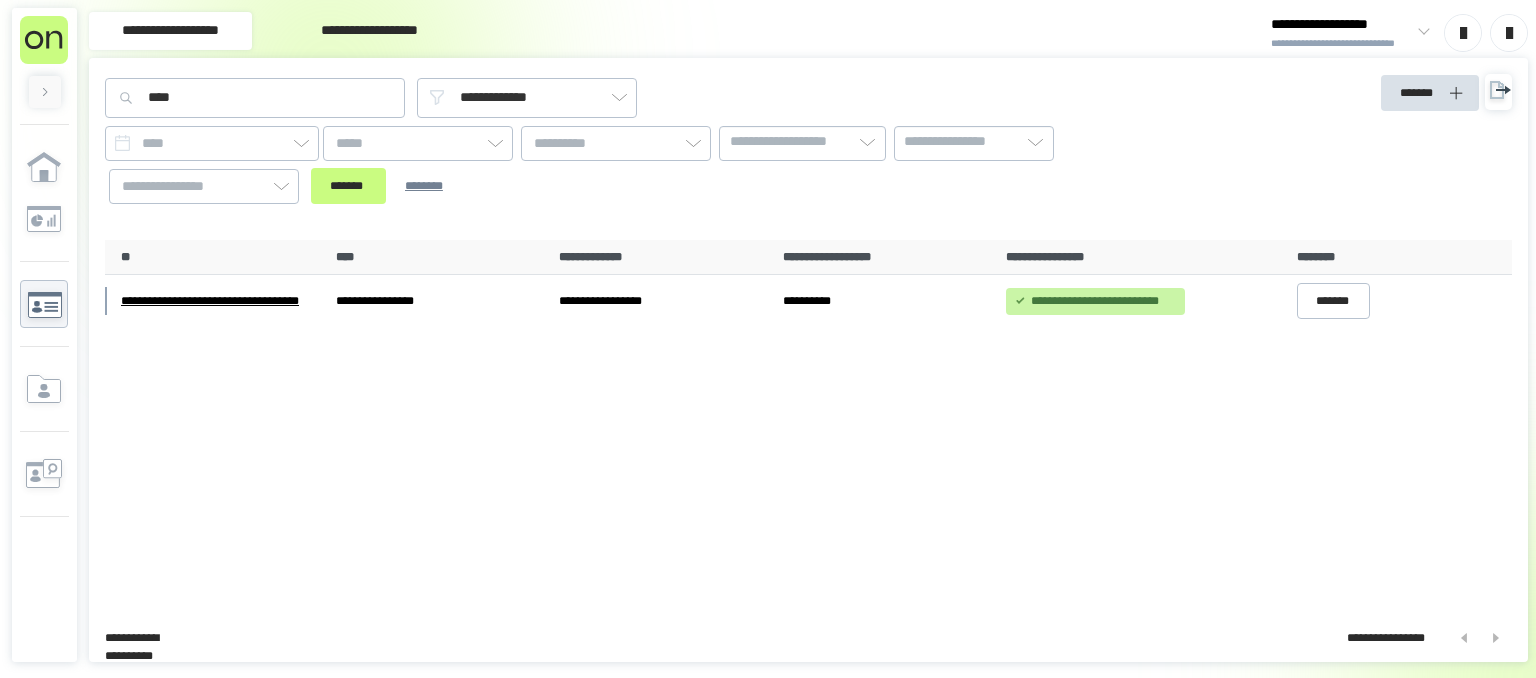 click on "**********" at bounding box center [808, 423] 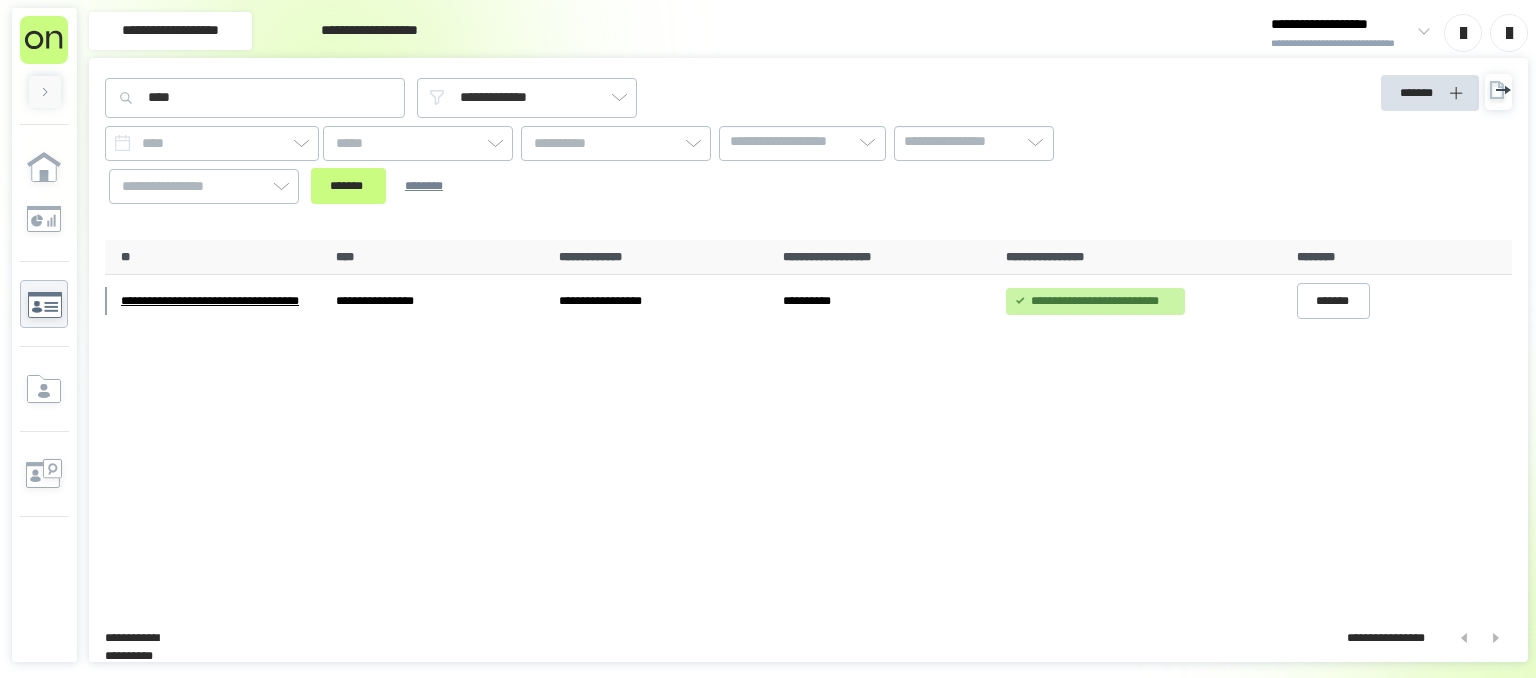 scroll, scrollTop: 0, scrollLeft: 0, axis: both 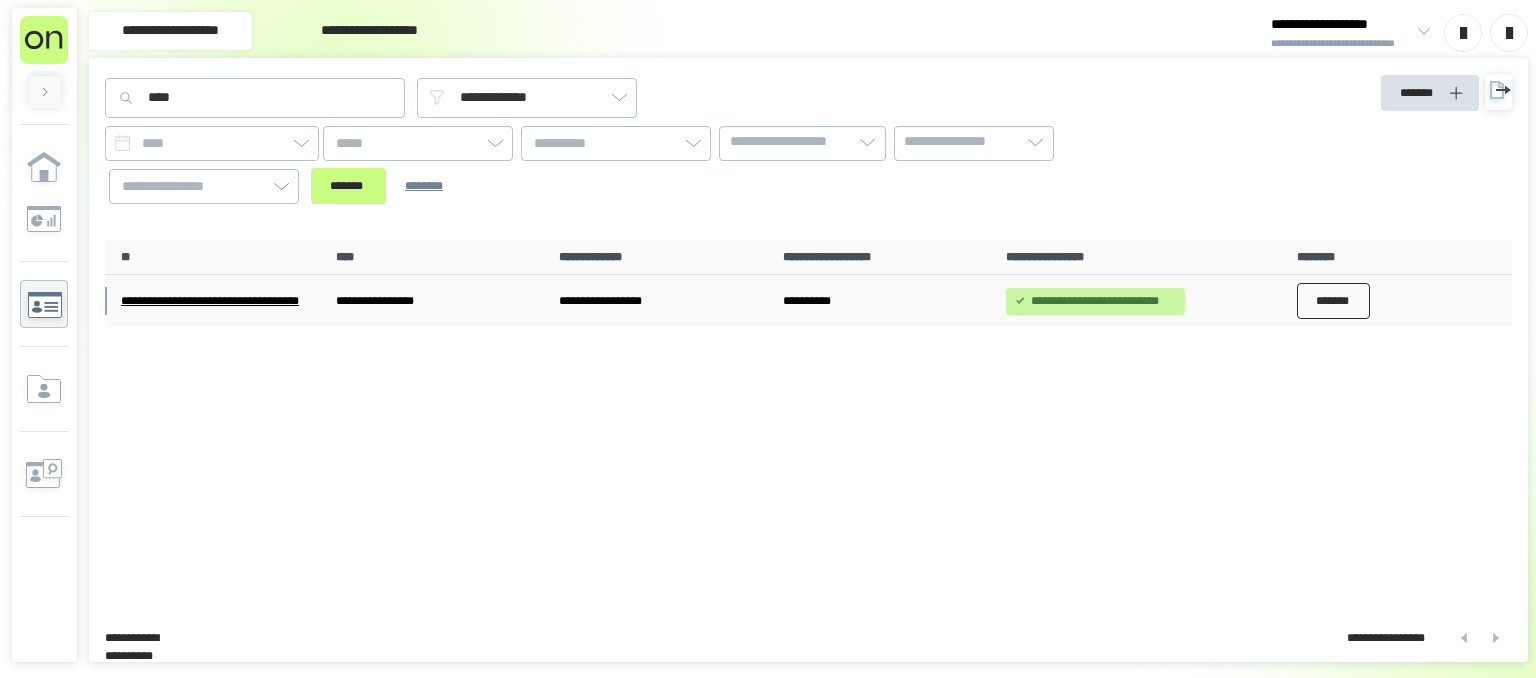 click on "*******" at bounding box center [1334, 301] 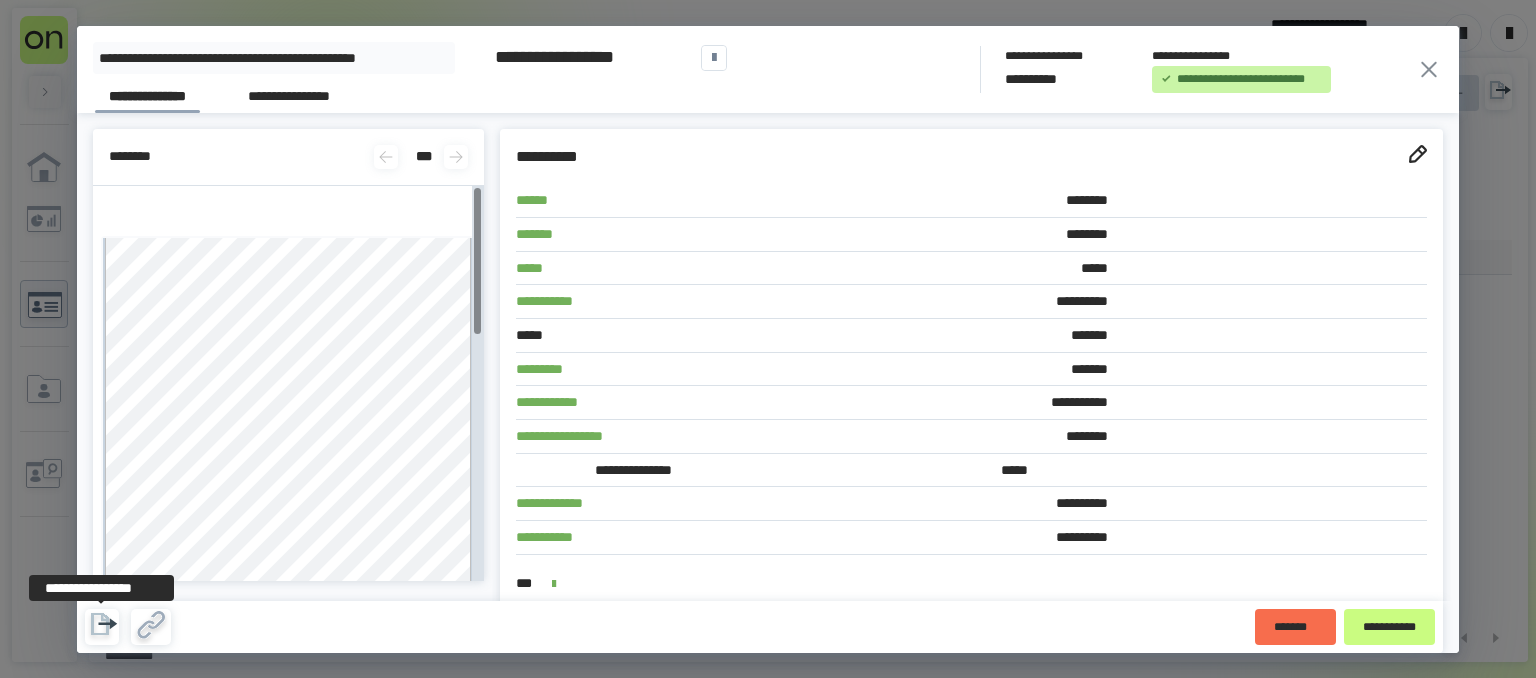 click 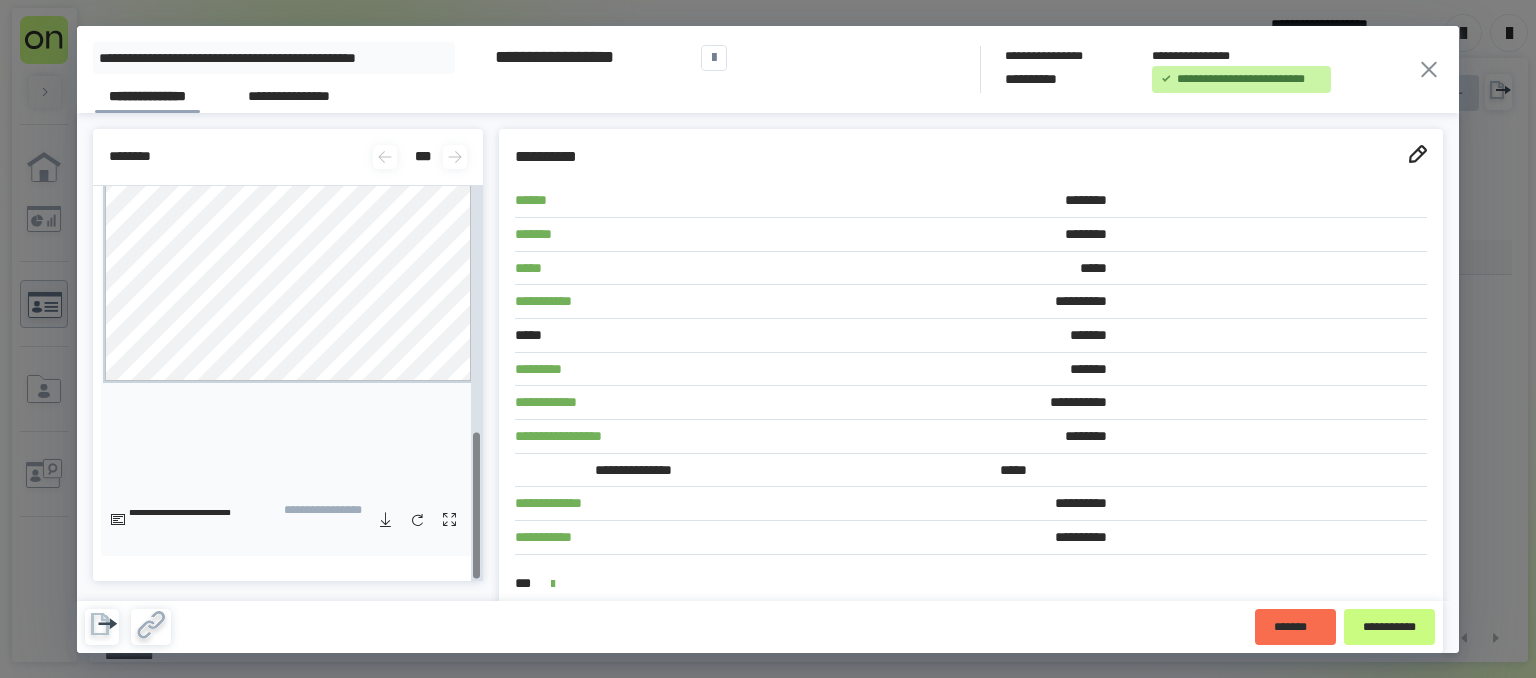 scroll, scrollTop: 659, scrollLeft: 0, axis: vertical 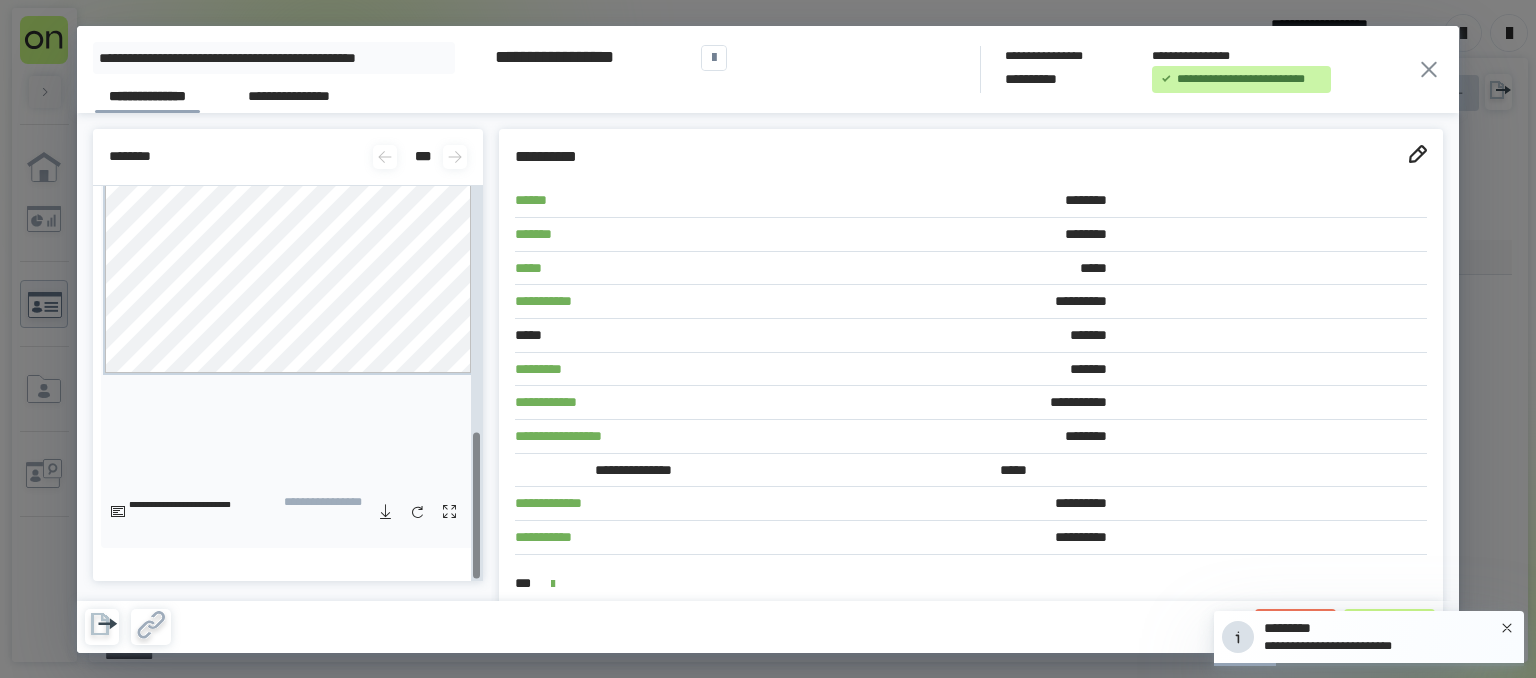 click 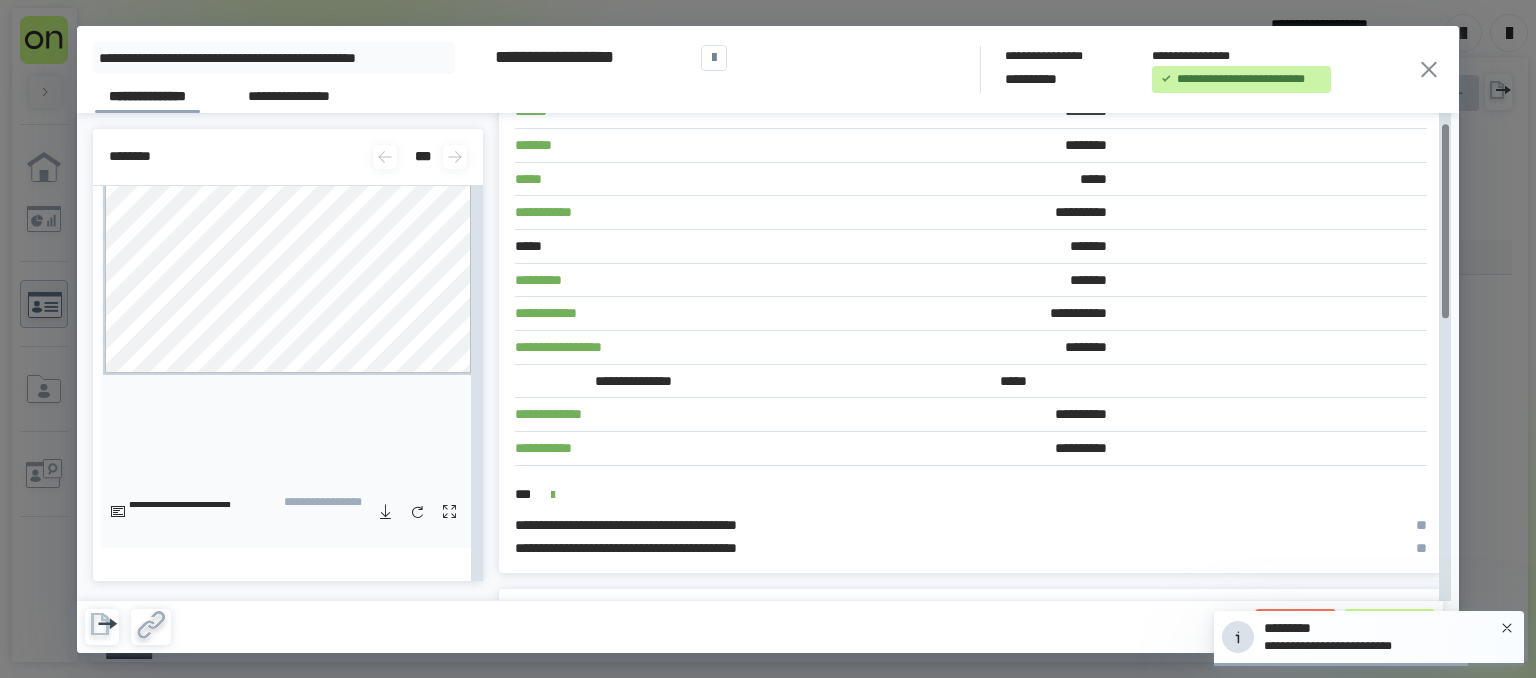 scroll, scrollTop: 100, scrollLeft: 0, axis: vertical 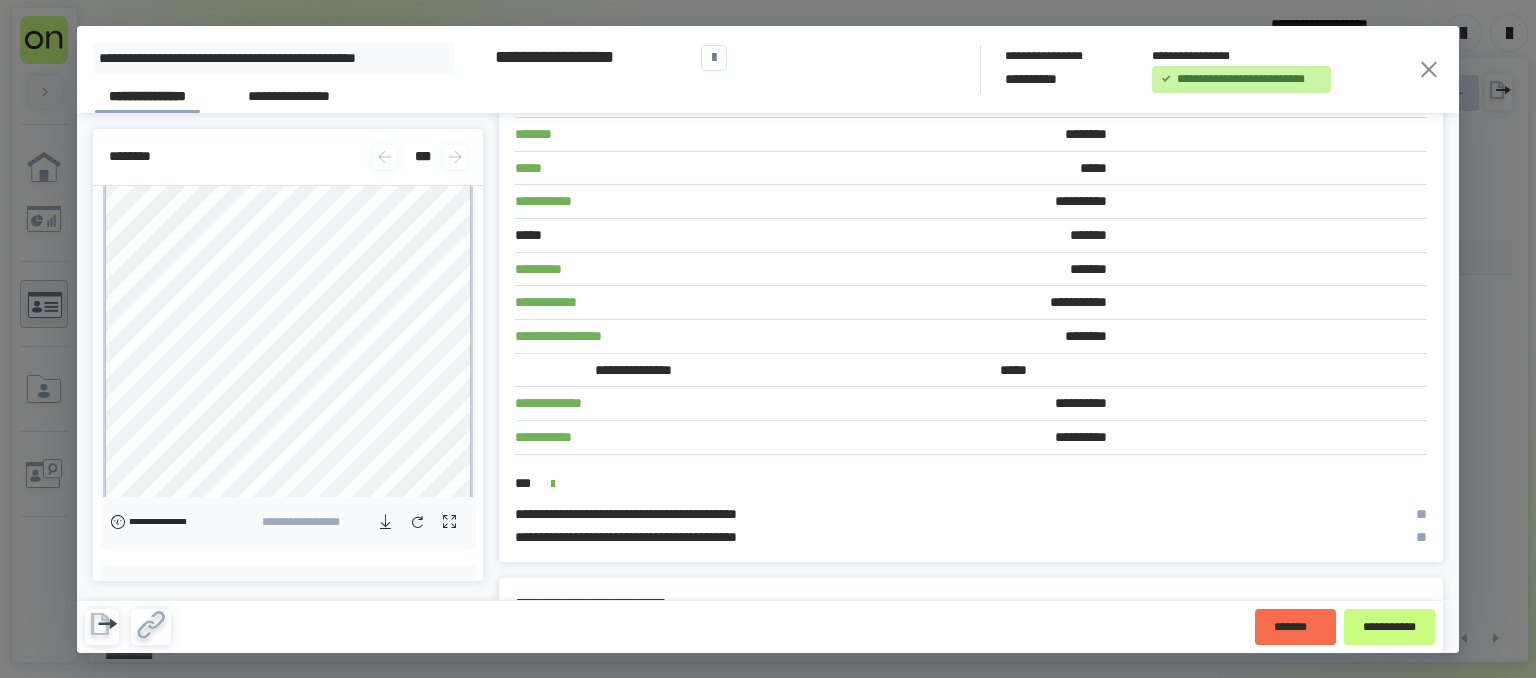 click 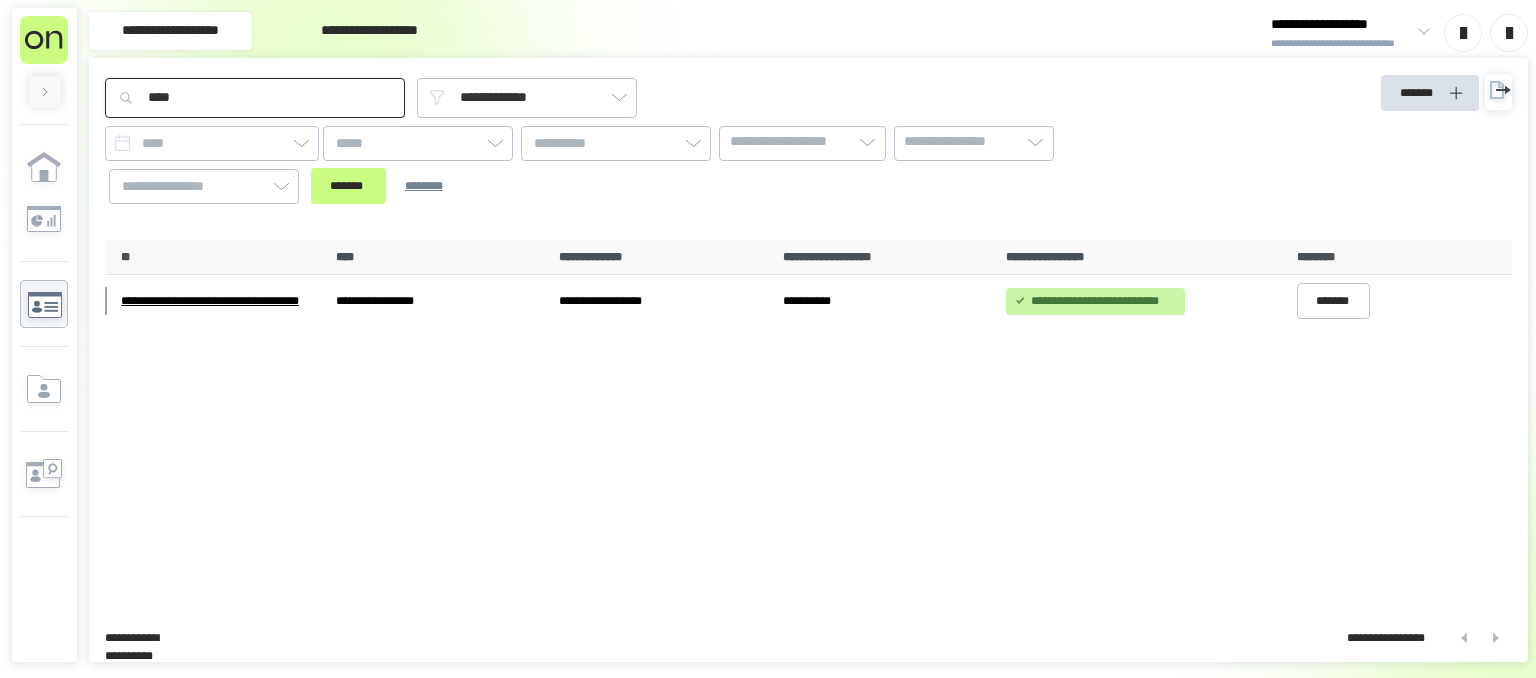 drag, startPoint x: 220, startPoint y: 86, endPoint x: 0, endPoint y: 110, distance: 221.30522 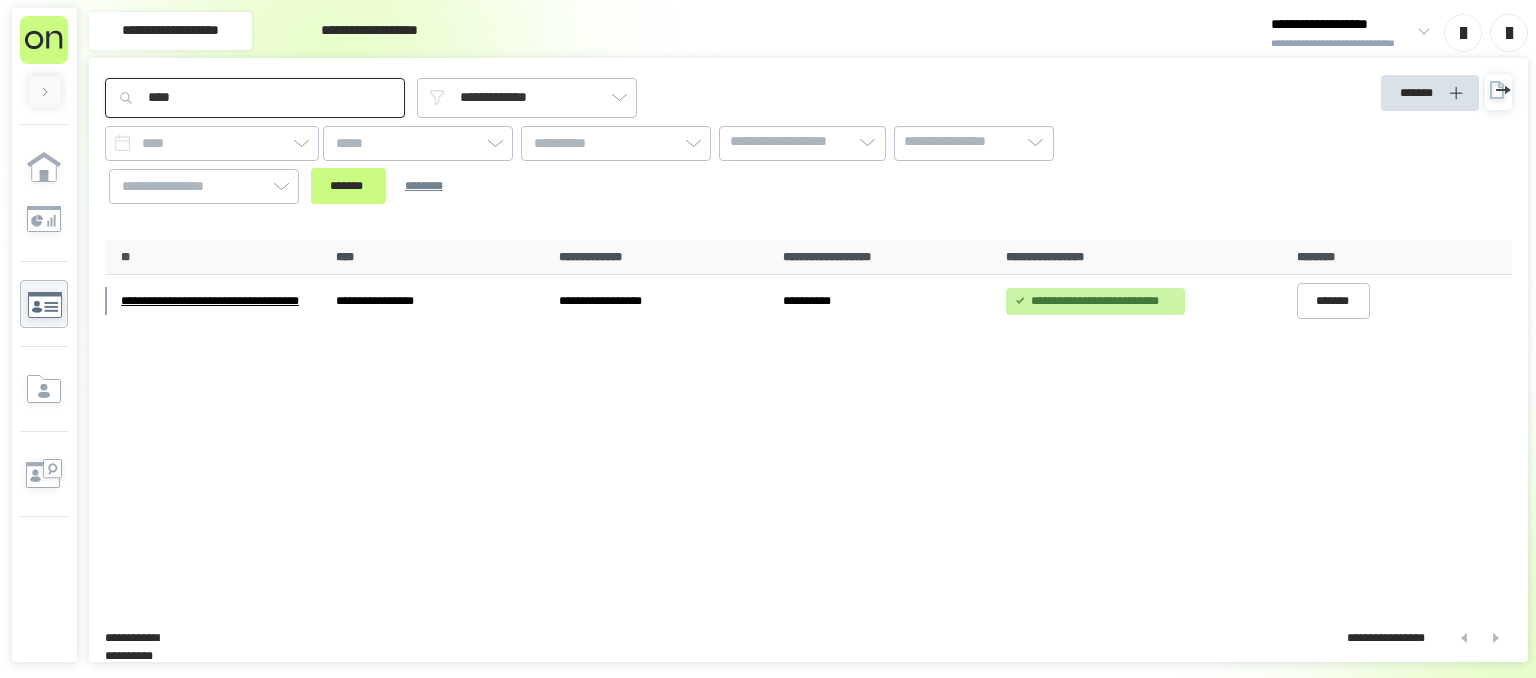 click on "****" at bounding box center [255, 98] 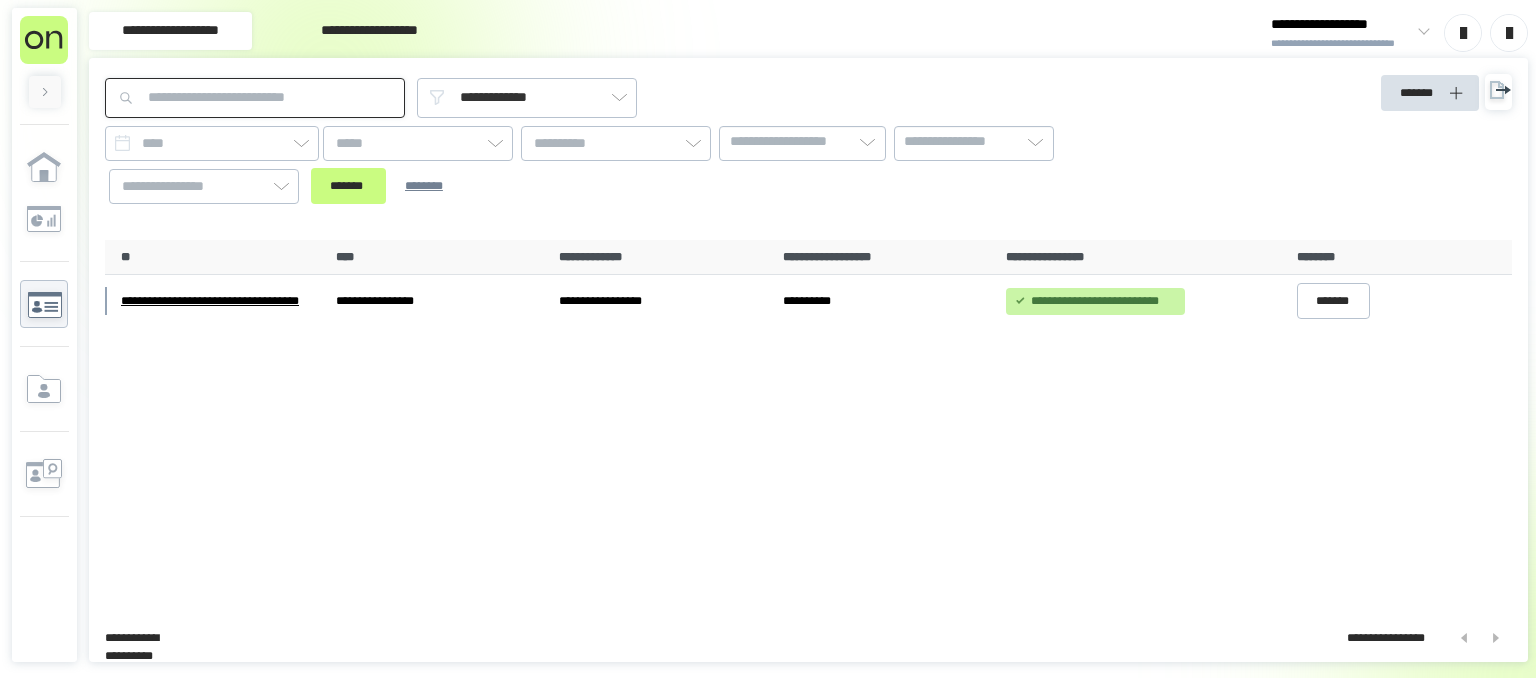 type 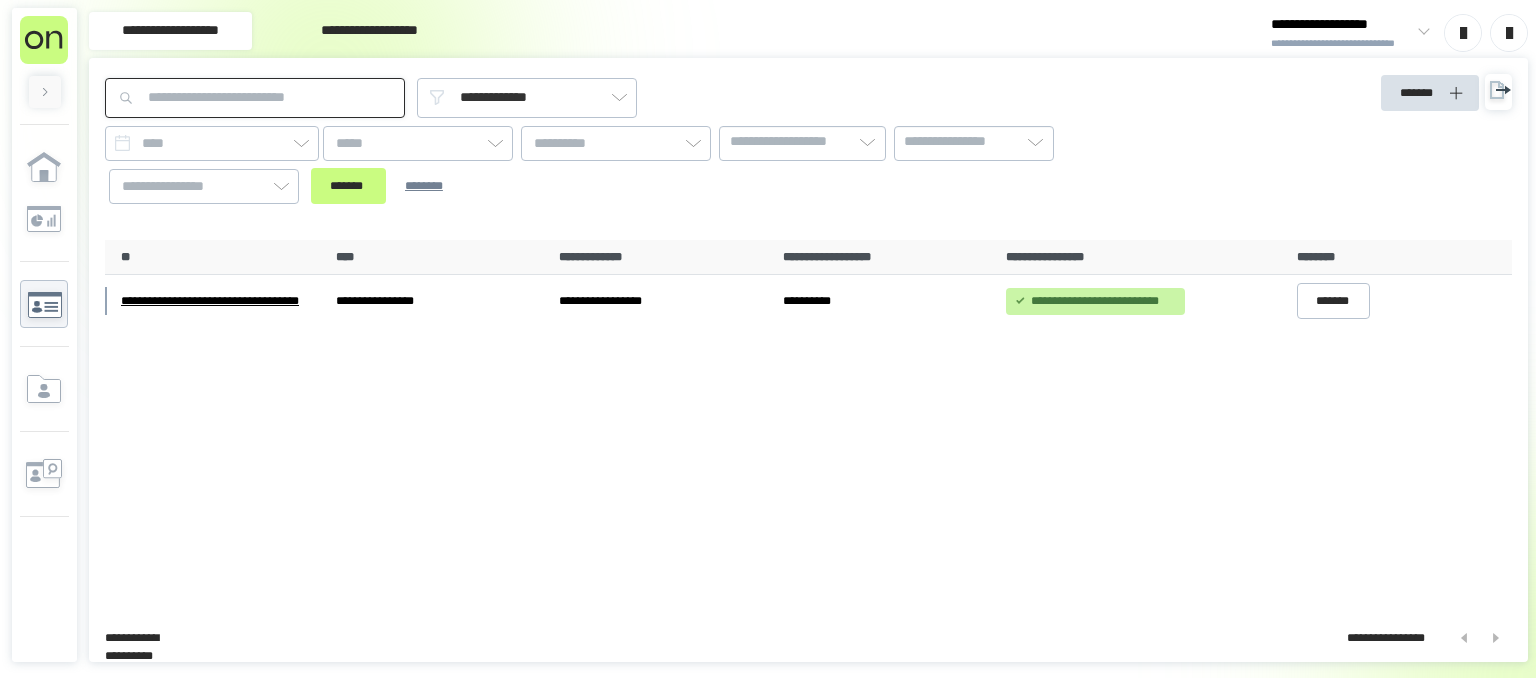 click on "*******" at bounding box center (348, 186) 